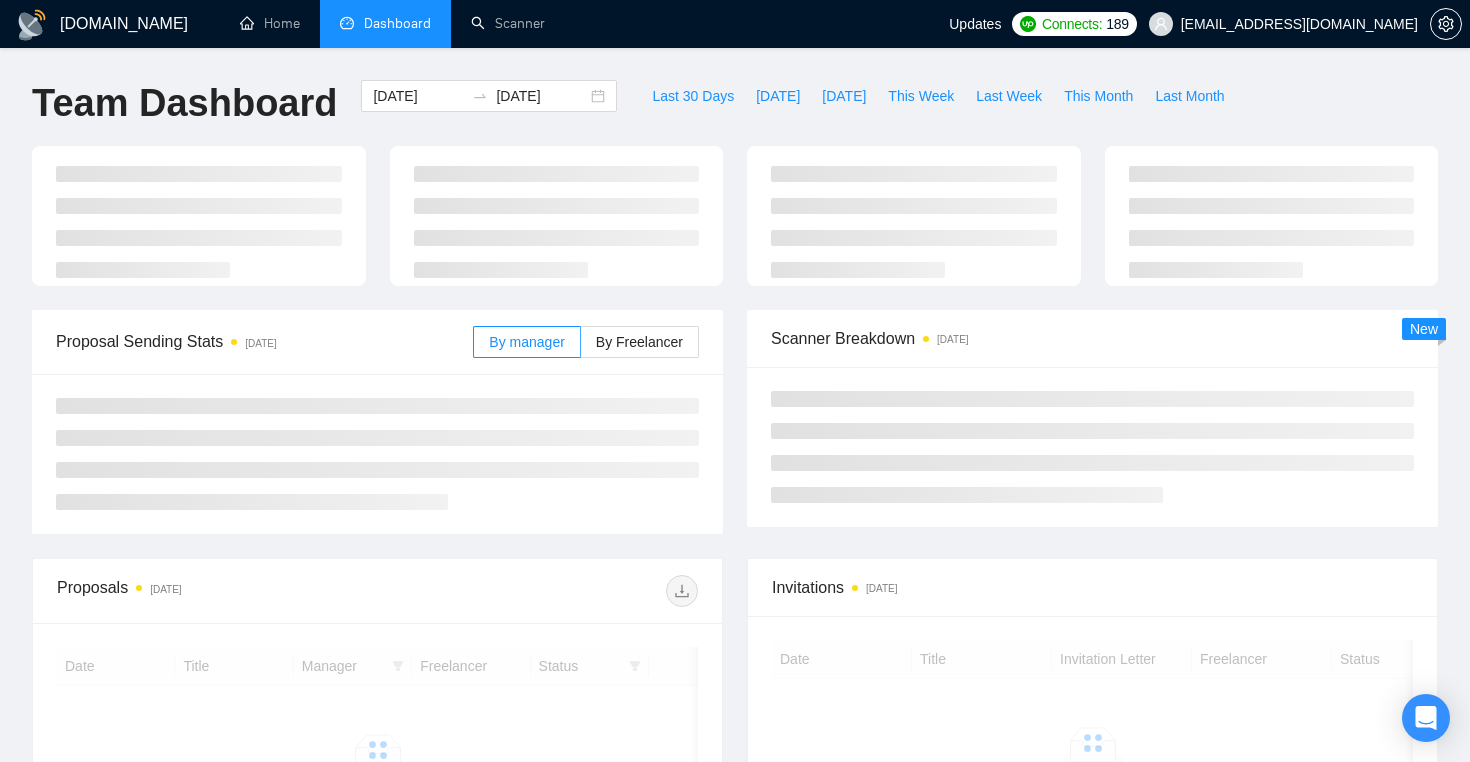 scroll, scrollTop: 0, scrollLeft: 0, axis: both 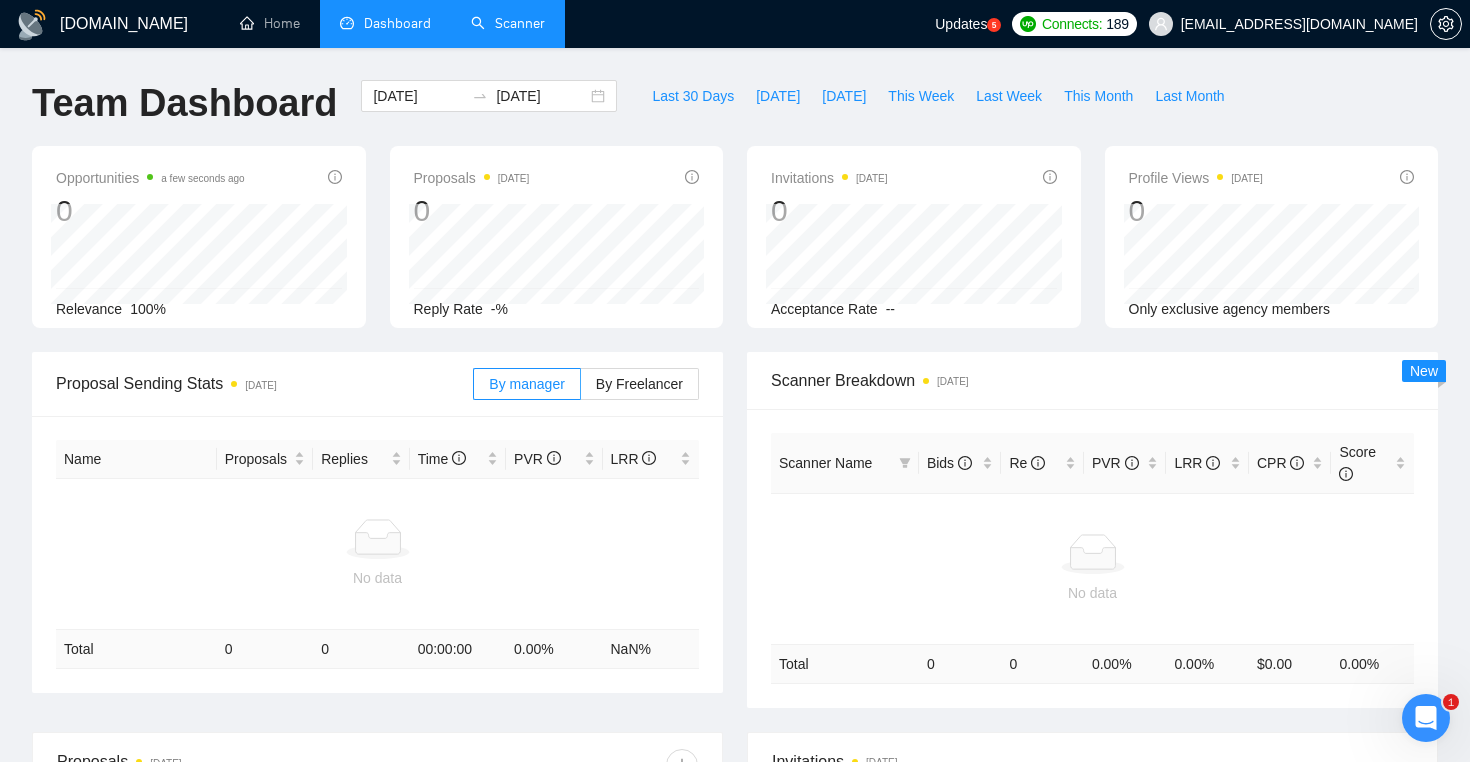click on "Scanner" at bounding box center (508, 23) 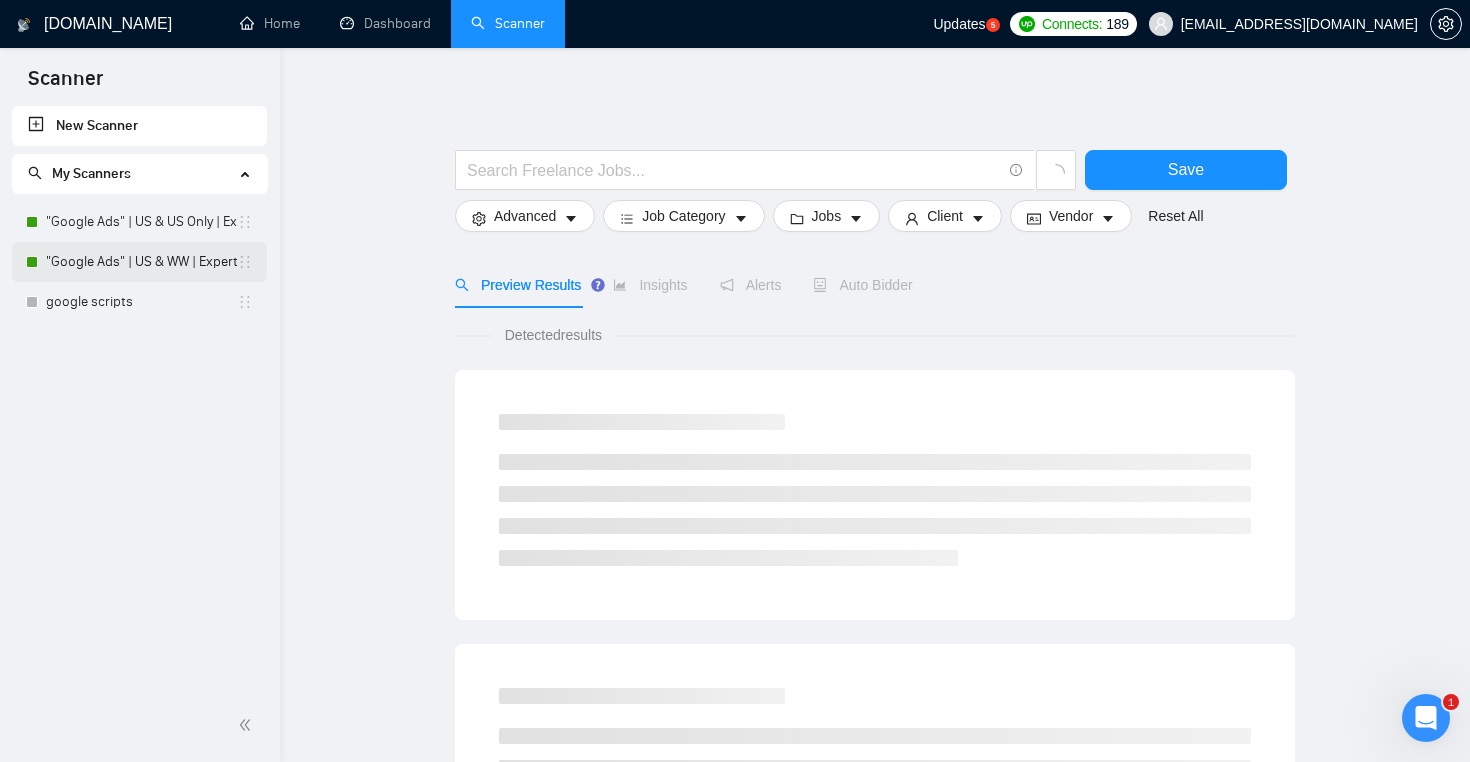 click on ""Google Ads" | US & WW | Expert" at bounding box center (141, 262) 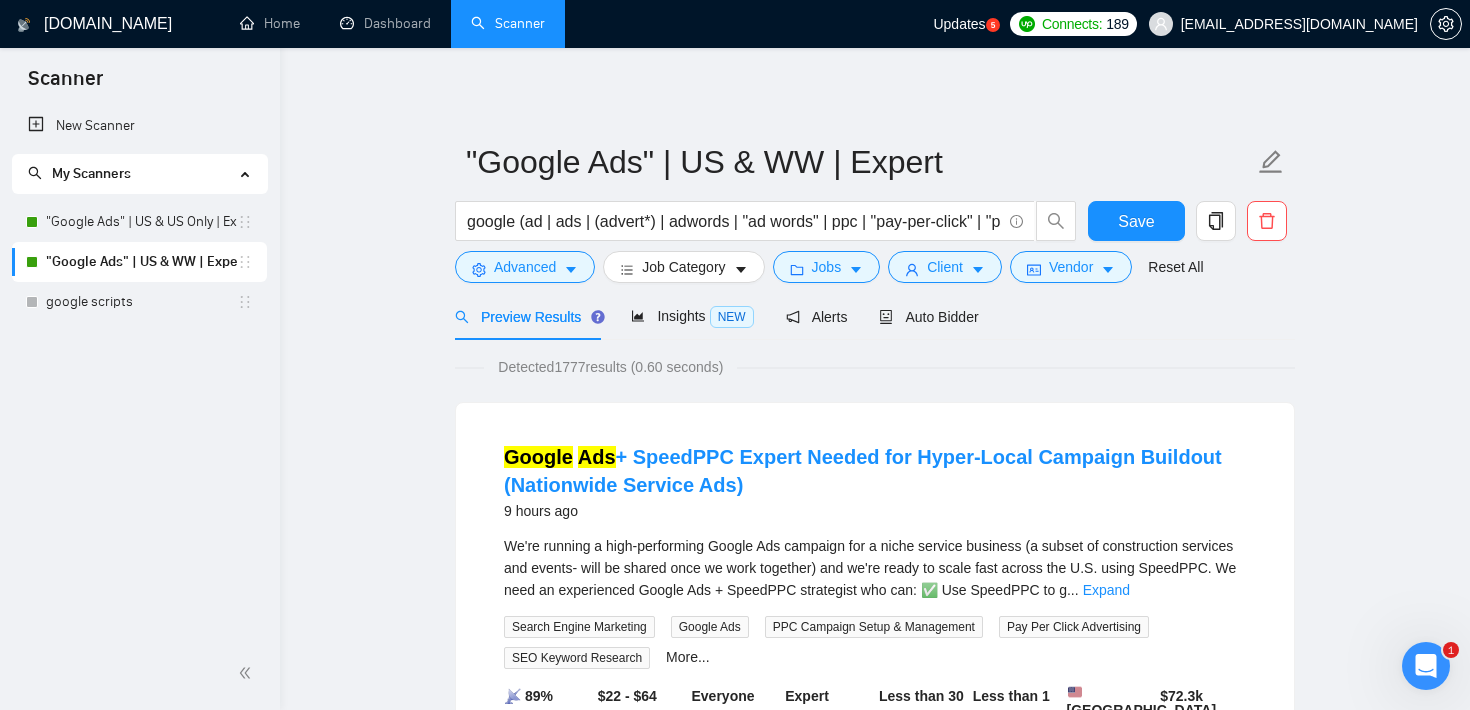 click on "[DOMAIN_NAME] Home Dashboard Scanner Updates
5
Connects: 189 [EMAIL_ADDRESS][DOMAIN_NAME] "Google Ads" | US & WW | Expert google (ad | ads | (advert*) | adwords | "ad words" | ppc | "pay-per-click" | "pay per click") Save Advanced   Job Category   Jobs   Client   Vendor   Reset All Preview Results Insights NEW Alerts Auto Bidder Detected   1777  results   (0.60 seconds) Google   Ads  + SpeedPPC Expert Needed for Hyper-Local Campaign Buildout (Nationwide Service Ads) 9 hours ago We're running a high-performing Google Ads campaign for a niche service business (a subset of construction services and events- will be shared once we work together) and we're ready to scale fast across the U.S. using SpeedPPC.
We need an experienced Google Ads + SpeedPPC strategist who can:
✅ Use SpeedPPC to g ... Expand Search Engine Marketing Google Ads PPC Campaign Setup & Management Pay Per Click Advertising SEO Keyword Research More... 📡   89% GigRadar Score   $22 - $64 Hourly   $" at bounding box center [875, 2506] 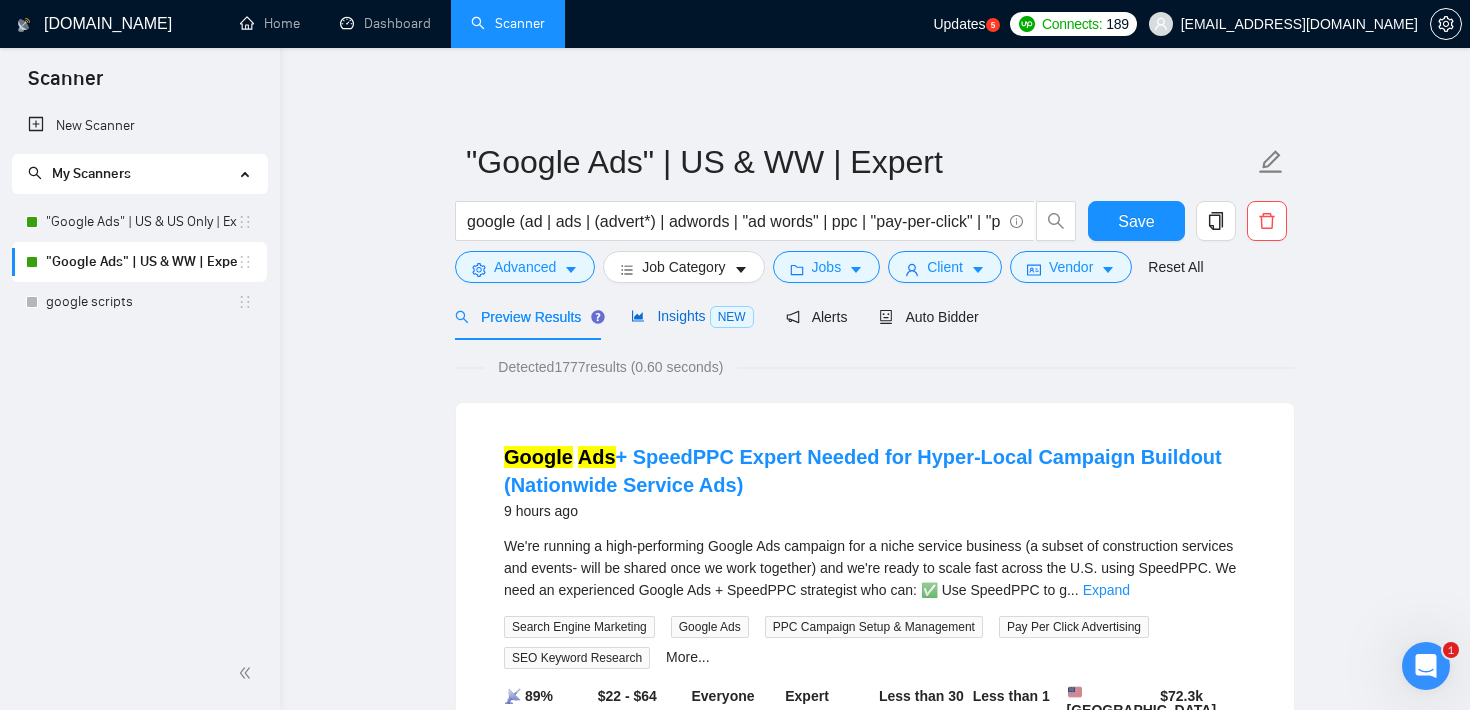 click on "Insights NEW" at bounding box center (692, 316) 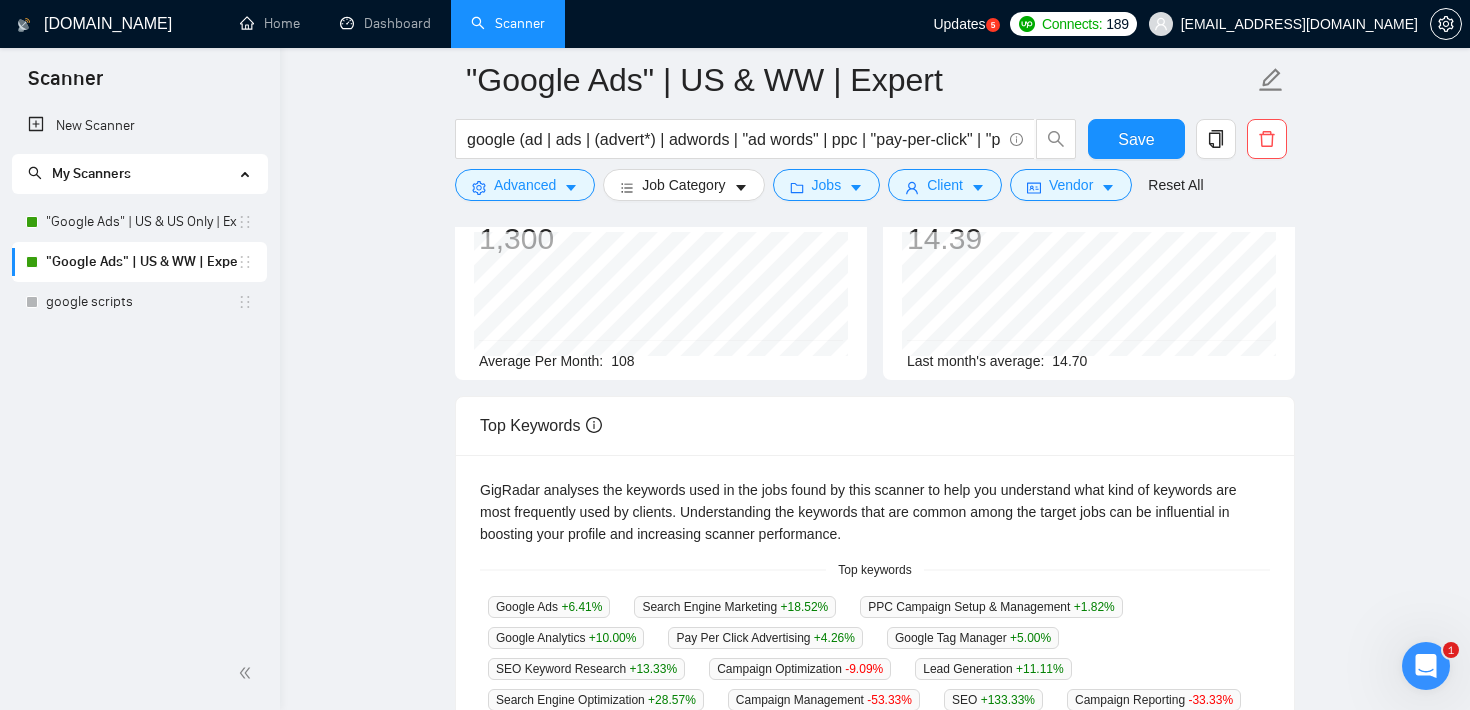 scroll, scrollTop: 0, scrollLeft: 0, axis: both 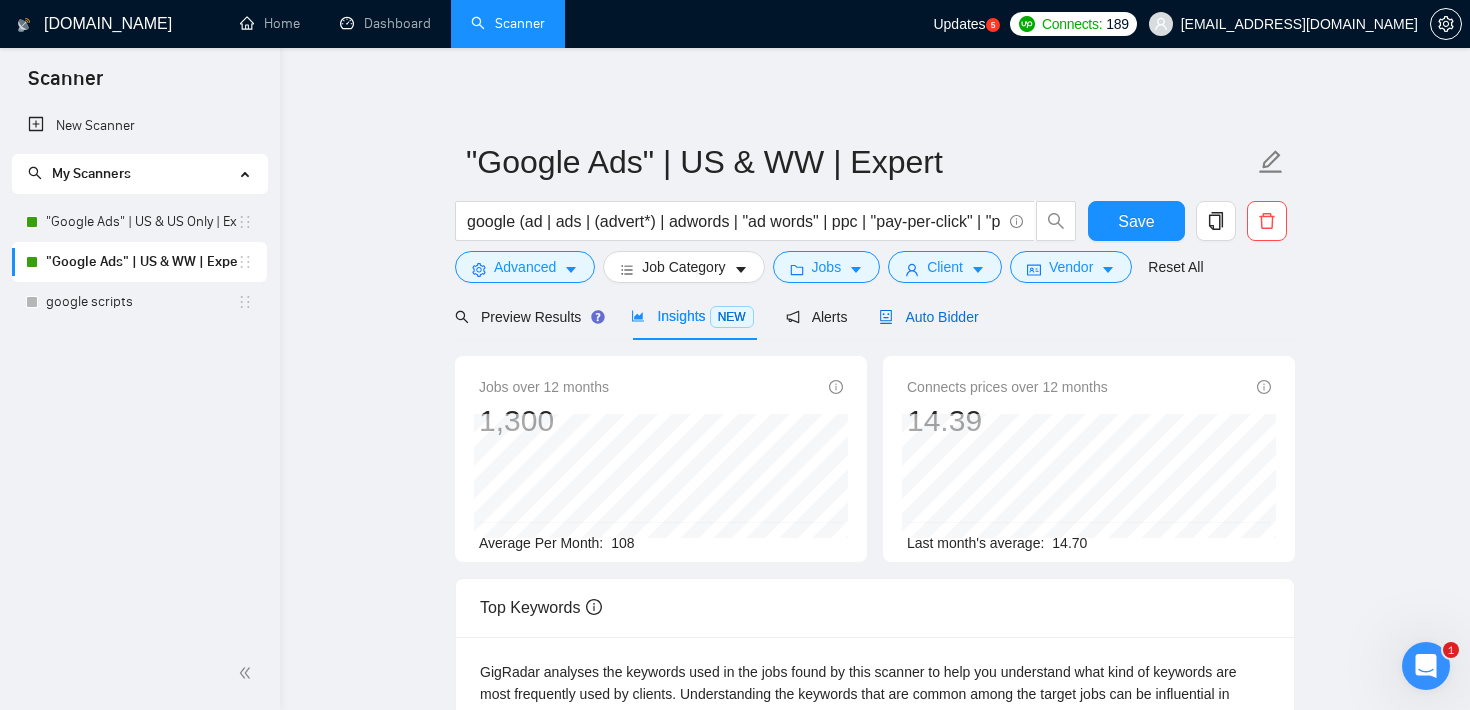 click on "Auto Bidder" at bounding box center [928, 317] 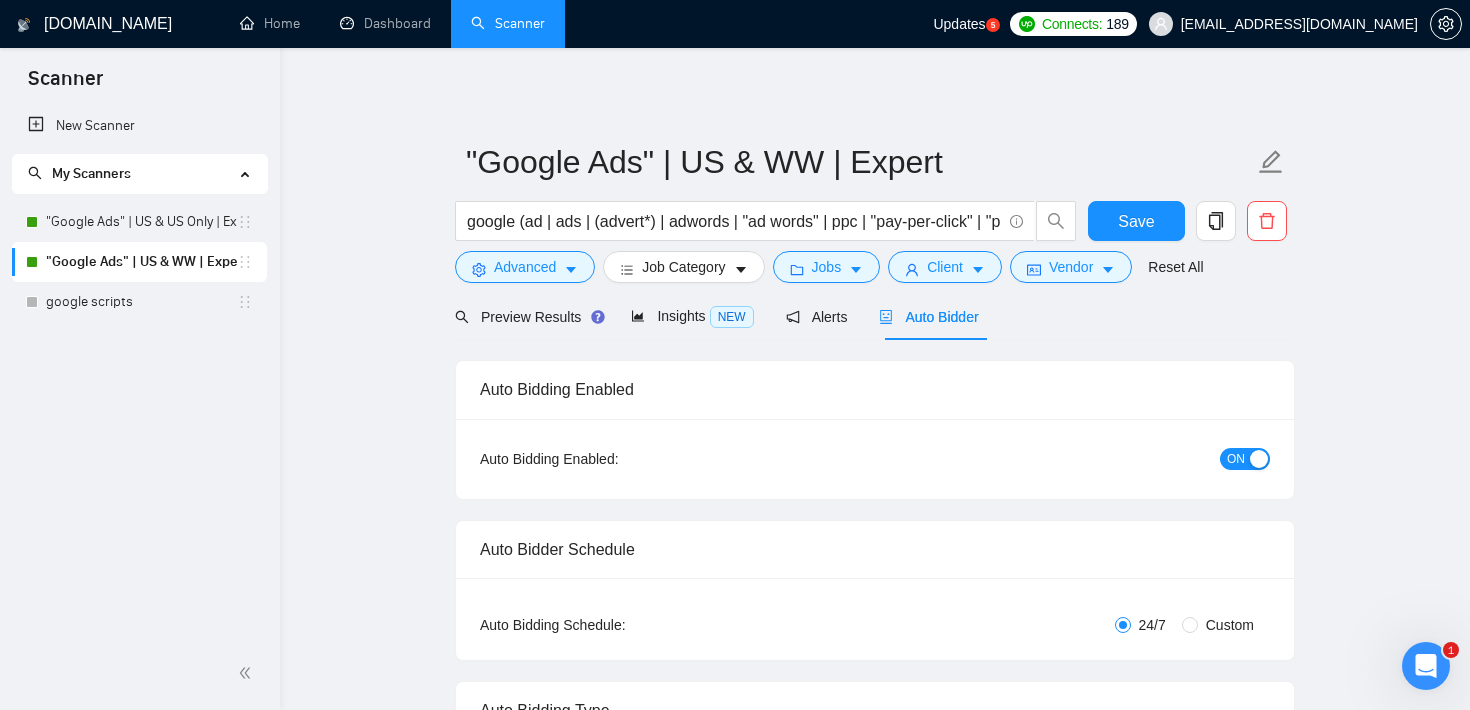checkbox on "true" 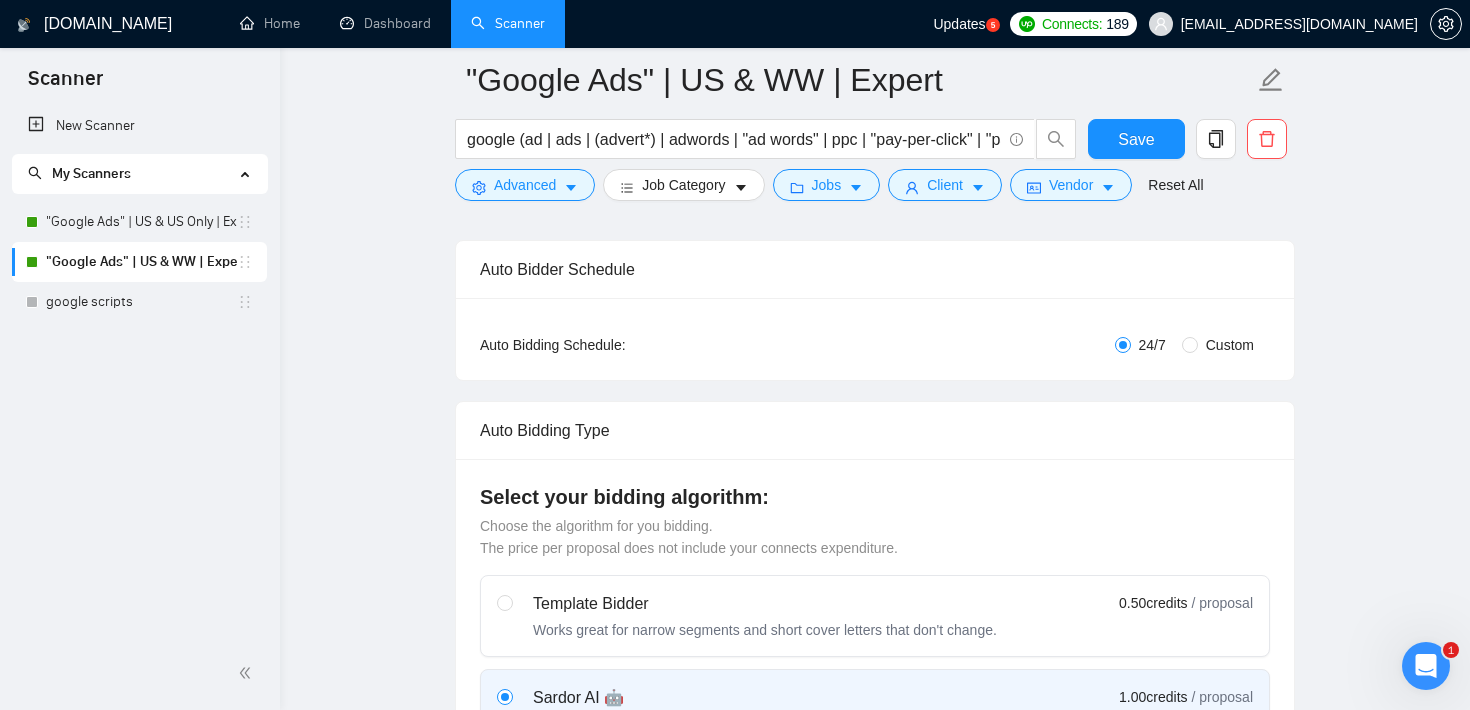 click on ""Google Ads" | US & WW | Expert google (ad | ads | (advert*) | adwords | "ad words" | ppc | "pay-per-click" | "pay per click") Save Advanced   Job Category   Jobs   Client   Vendor   Reset All Preview Results Insights NEW Alerts Auto Bidder Auto Bidding Enabled Auto Bidding Enabled: ON Auto Bidder Schedule Auto Bidding Type: Automated (recommended) Semi-automated Auto Bidding Schedule: 24/7 Custom Custom Auto Bidder Schedule Repeat every week [DATE] [DATE] [DATE] [DATE] [DATE] [DATE] [DATE] Active Hours ( America/Los_Angeles ): From: To: ( 24  hours) [GEOGRAPHIC_DATA]/Los_Angeles Auto Bidding Type Select your bidding algorithm: Choose the algorithm for you bidding. The price per proposal does not include your connects expenditure. Template Bidder Works great for narrow segments and short cover letters that don't change. 0.50  credits / proposal Sardor AI 🤖 Personalise your cover letter with ai [placeholders] 1.00  credits / proposal Experimental Laziza AI  👑   NEW   Learn more 2.00  credits / proposal" at bounding box center (875, 2224) 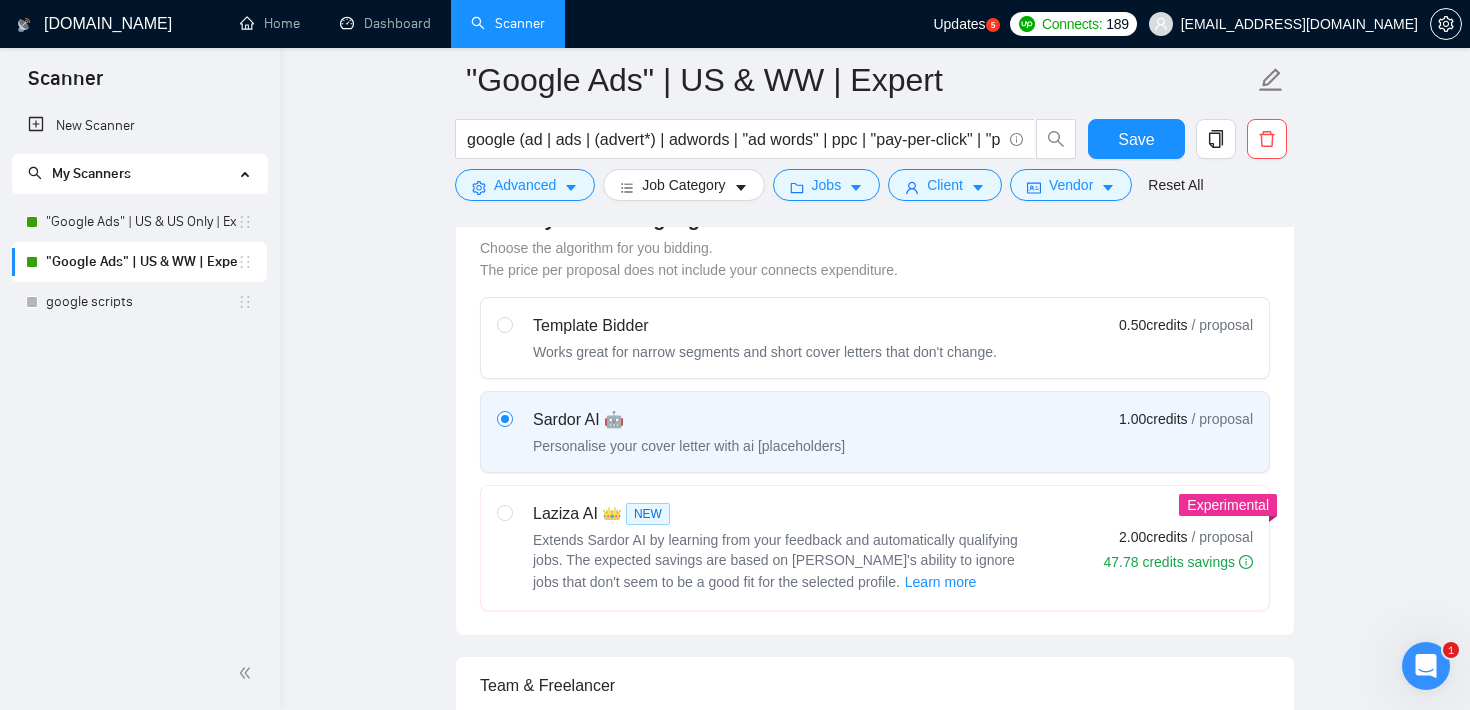 scroll, scrollTop: 570, scrollLeft: 0, axis: vertical 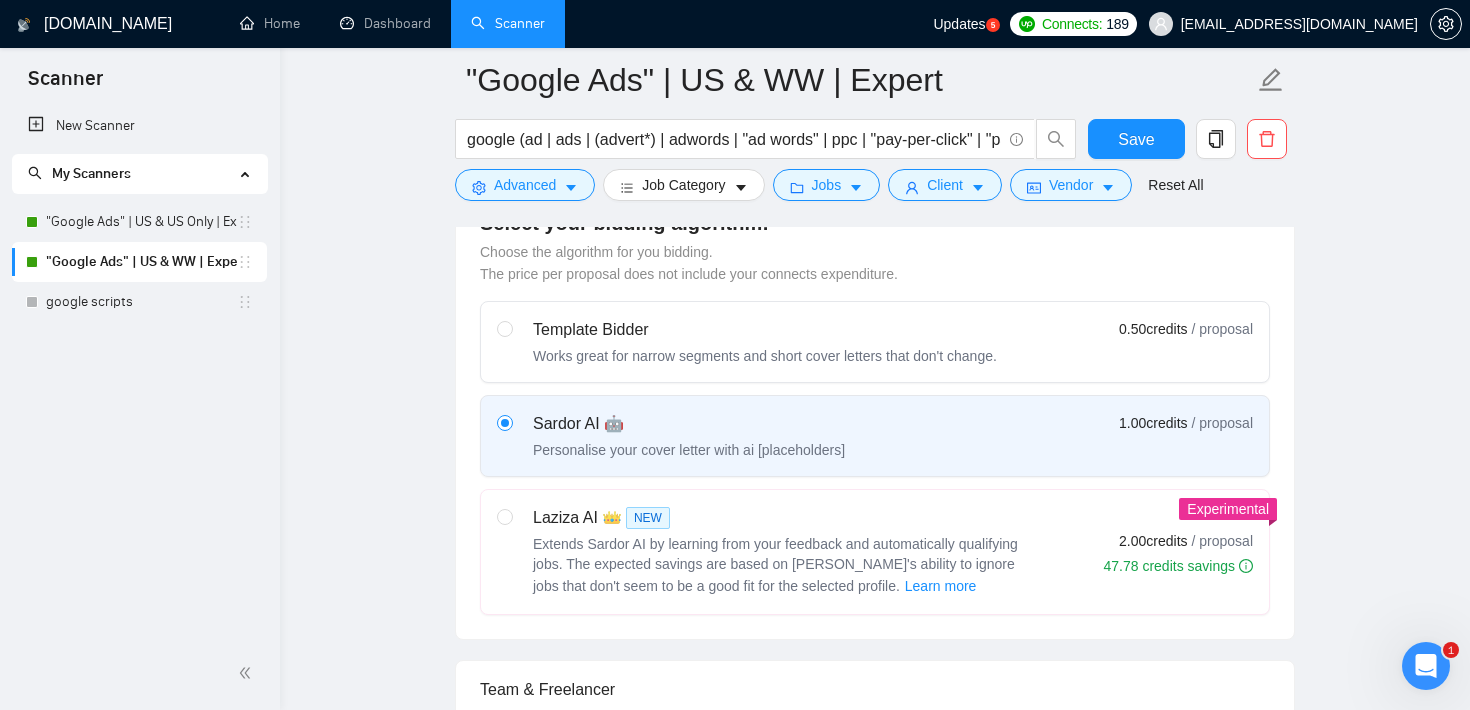 click on ""Google Ads" | US & WW | Expert google (ad | ads | (advert*) | adwords | "ad words" | ppc | "pay-per-click" | "pay per click") Save Advanced   Job Category   Jobs   Client   Vendor   Reset All Preview Results Insights NEW Alerts Auto Bidder Auto Bidding Enabled Auto Bidding Enabled: ON Auto Bidder Schedule Auto Bidding Type: Automated (recommended) Semi-automated Auto Bidding Schedule: 24/7 Custom Custom Auto Bidder Schedule Repeat every week [DATE] [DATE] [DATE] [DATE] [DATE] [DATE] [DATE] Active Hours ( America/Los_Angeles ): From: To: ( 24  hours) [GEOGRAPHIC_DATA]/Los_Angeles Auto Bidding Type Select your bidding algorithm: Choose the algorithm for you bidding. The price per proposal does not include your connects expenditure. Template Bidder Works great for narrow segments and short cover letters that don't change. 0.50  credits / proposal Sardor AI 🤖 Personalise your cover letter with ai [placeholders] 1.00  credits / proposal Experimental Laziza AI  👑   NEW   Learn more 2.00  credits / proposal" at bounding box center [875, 2092] 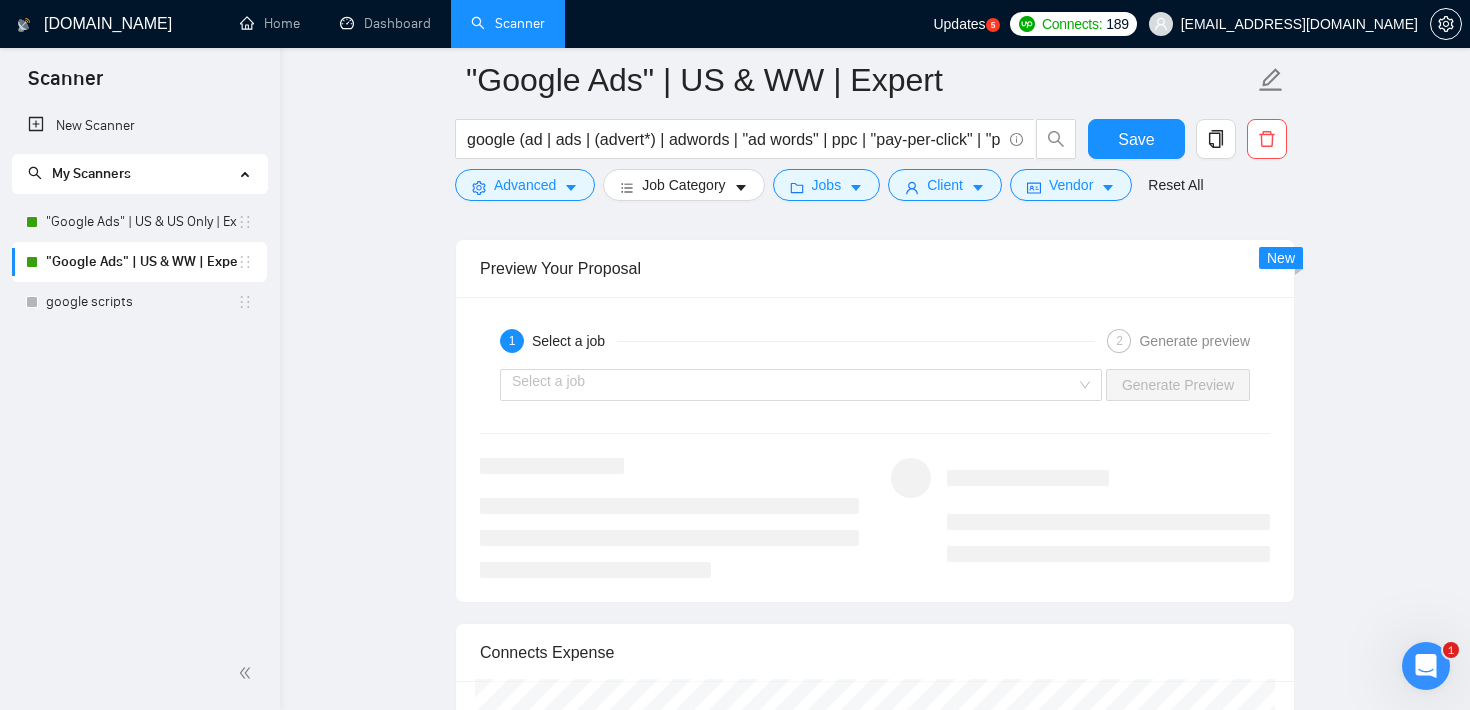 scroll, scrollTop: 2971, scrollLeft: 0, axis: vertical 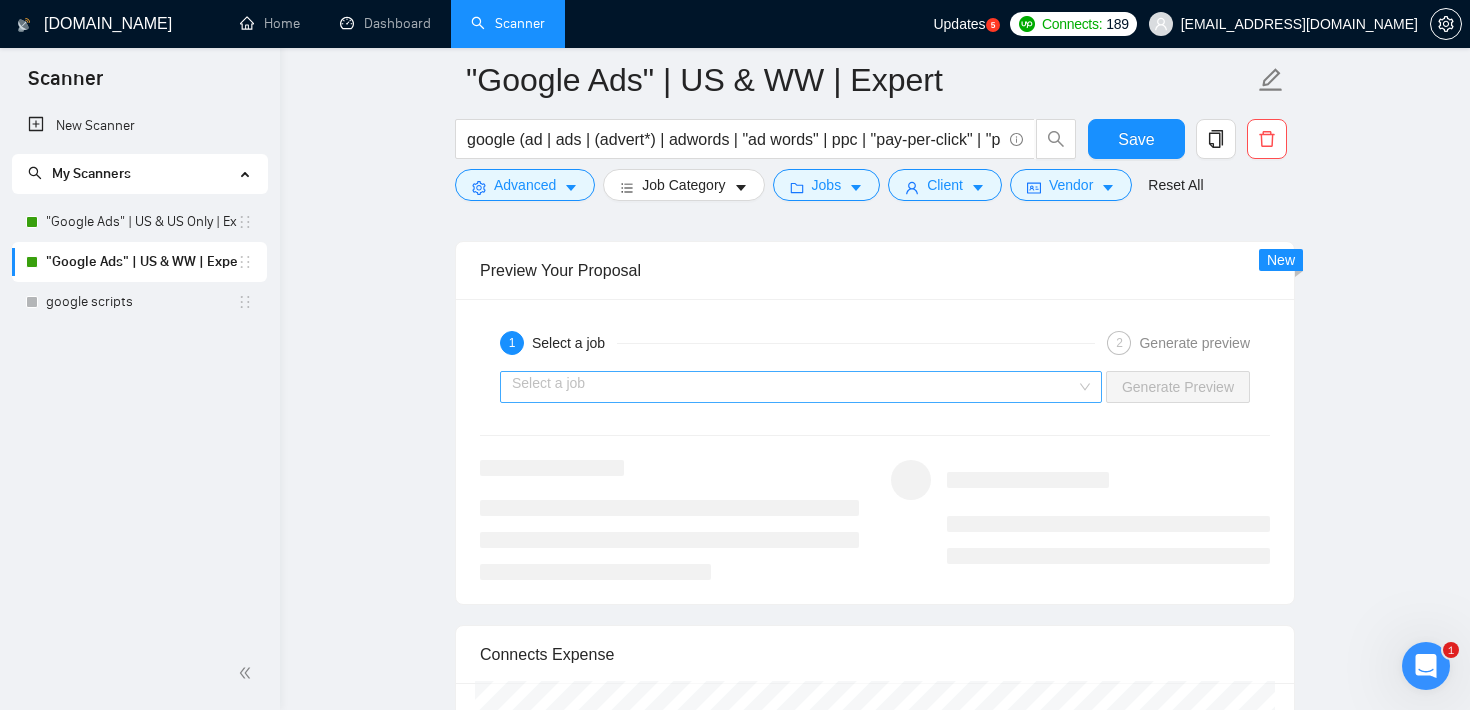click at bounding box center (794, 387) 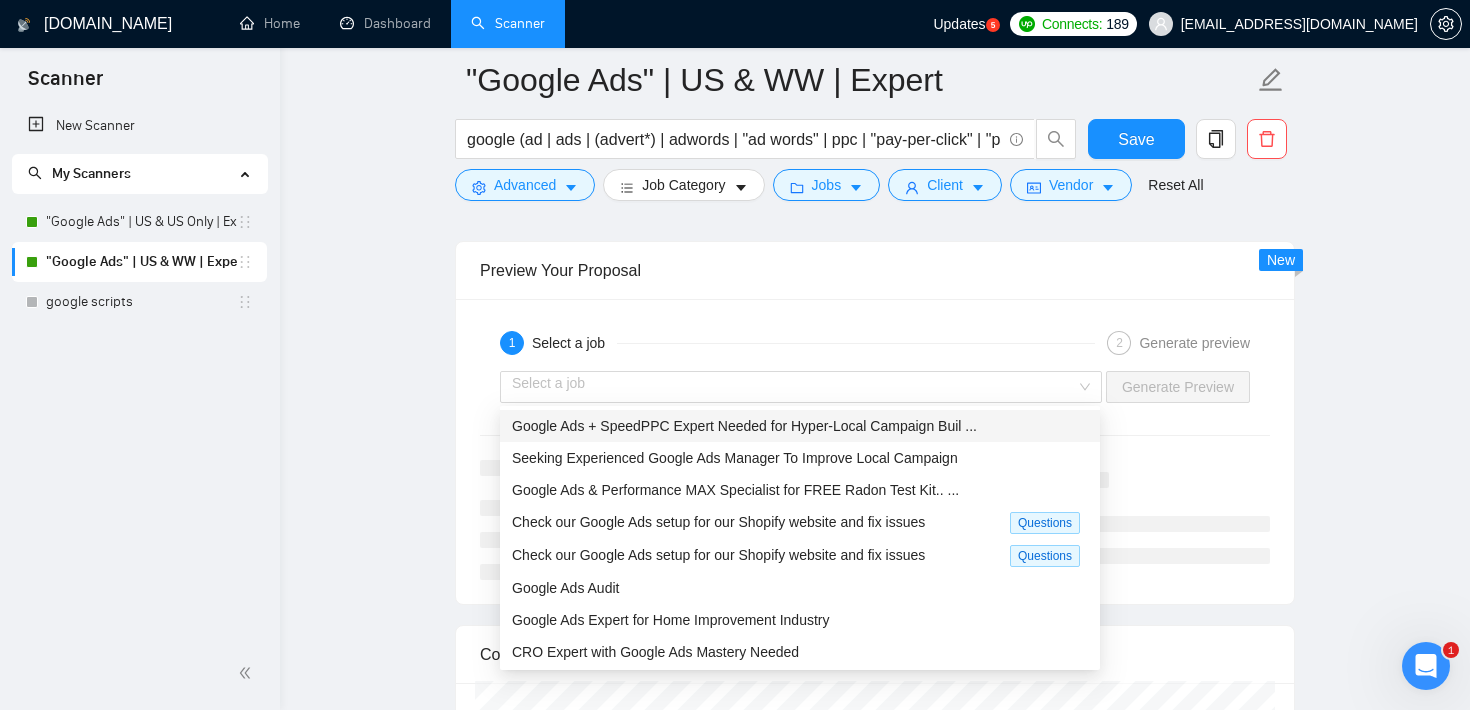 click on ""Google Ads" | US & WW | Expert google (ad | ads | (advert*) | adwords | "ad words" | ppc | "pay-per-click" | "pay per click") Save Advanced   Job Category   Jobs   Client   Vendor   Reset All Preview Results Insights NEW Alerts Auto Bidder Auto Bidding Enabled Auto Bidding Enabled: ON Auto Bidder Schedule Auto Bidding Type: Automated (recommended) Semi-automated Auto Bidding Schedule: 24/7 Custom Custom Auto Bidder Schedule Repeat every week [DATE] [DATE] [DATE] [DATE] [DATE] [DATE] [DATE] Active Hours ( America/Los_Angeles ): From: To: ( 24  hours) [GEOGRAPHIC_DATA]/Los_Angeles Auto Bidding Type Select your bidding algorithm: Choose the algorithm for you bidding. The price per proposal does not include your connects expenditure. Template Bidder Works great for narrow segments and short cover letters that don't change. 0.50  credits / proposal Sardor AI 🤖 Personalise your cover letter with ai [placeholders] 1.00  credits / proposal Experimental Laziza AI  👑   NEW   Learn more 2.00  credits / proposal" at bounding box center [875, -309] 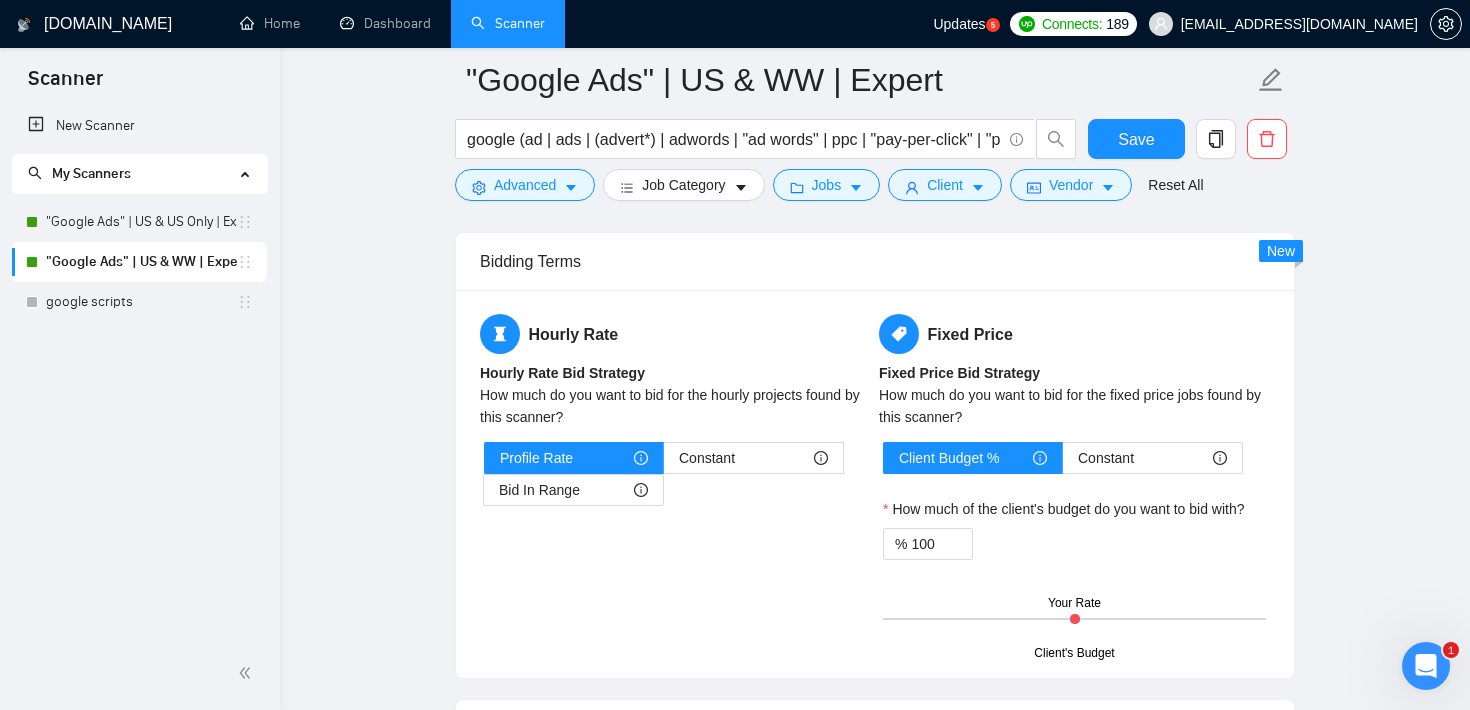 scroll, scrollTop: 2228, scrollLeft: 0, axis: vertical 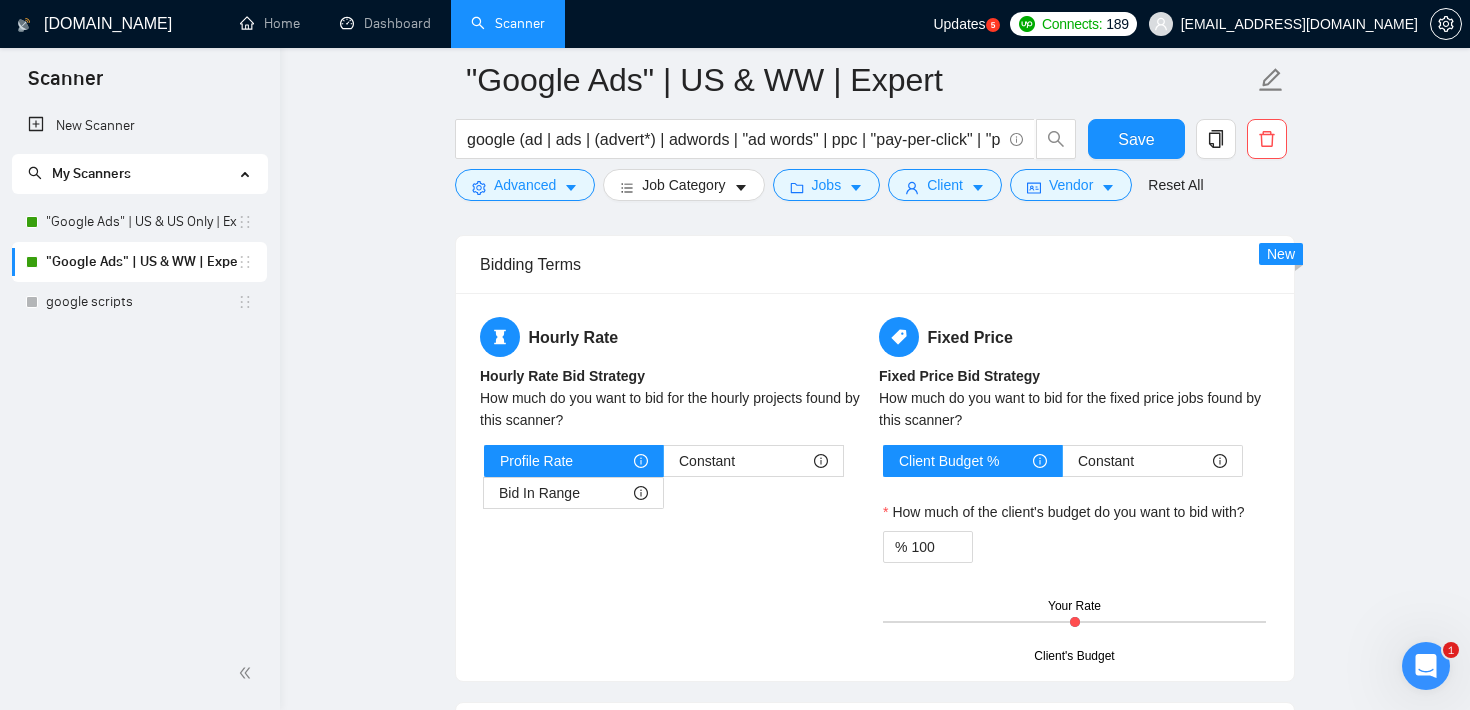 click on ""Google Ads" | US & WW | Expert google (ad | ads | (advert*) | adwords | "ad words" | ppc | "pay-per-click" | "pay per click") Save Advanced   Job Category   Jobs   Client   Vendor   Reset All Preview Results Insights NEW Alerts Auto Bidder Auto Bidding Enabled Auto Bidding Enabled: ON Auto Bidder Schedule Auto Bidding Type: Automated (recommended) Semi-automated Auto Bidding Schedule: 24/7 Custom Custom Auto Bidder Schedule Repeat every week [DATE] [DATE] [DATE] [DATE] [DATE] [DATE] [DATE] Active Hours ( America/Los_Angeles ): From: To: ( 24  hours) [GEOGRAPHIC_DATA]/Los_Angeles Auto Bidding Type Select your bidding algorithm: Choose the algorithm for you bidding. The price per proposal does not include your connects expenditure. Template Bidder Works great for narrow segments and short cover letters that don't change. 0.50  credits / proposal Sardor AI 🤖 Personalise your cover letter with ai [placeholders] 1.00  credits / proposal Experimental Laziza AI  👑   NEW   Learn more 2.00  credits / proposal" at bounding box center [875, 434] 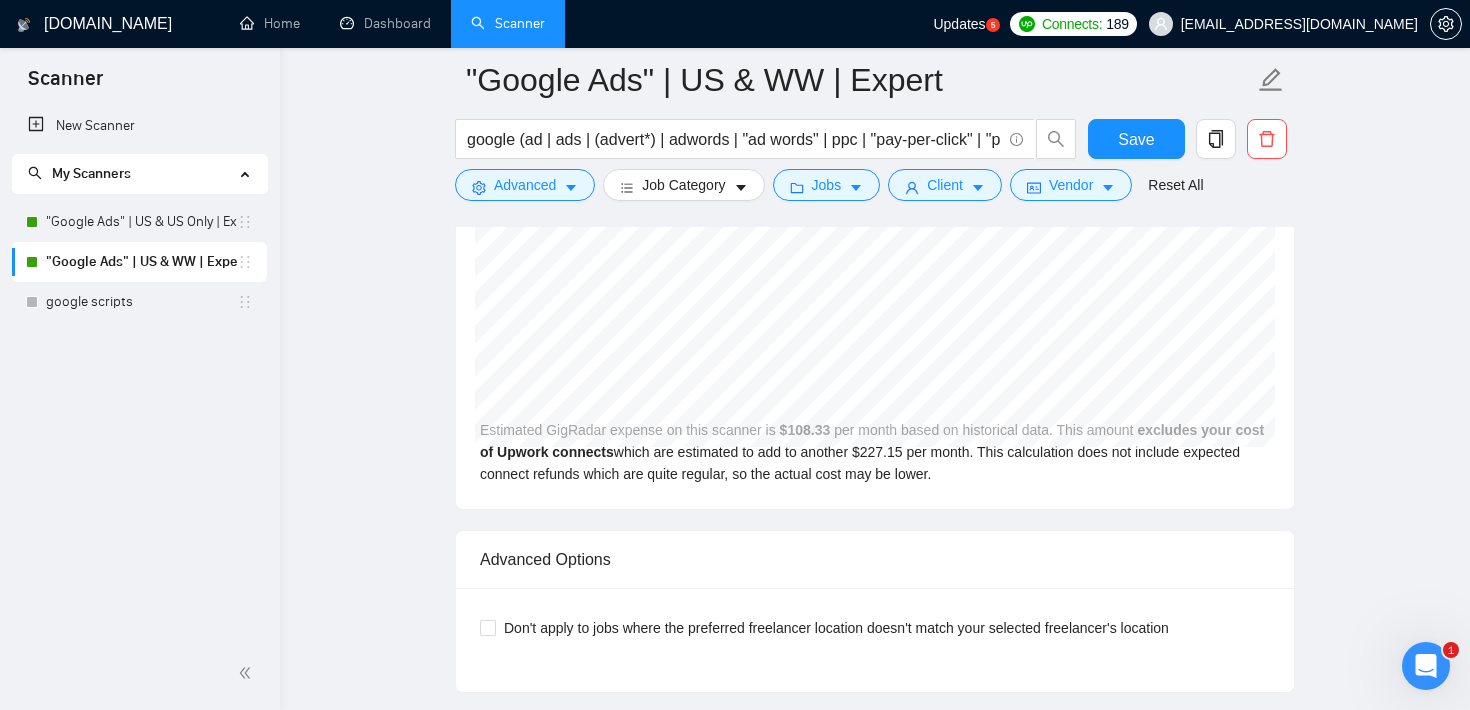 scroll, scrollTop: 3461, scrollLeft: 0, axis: vertical 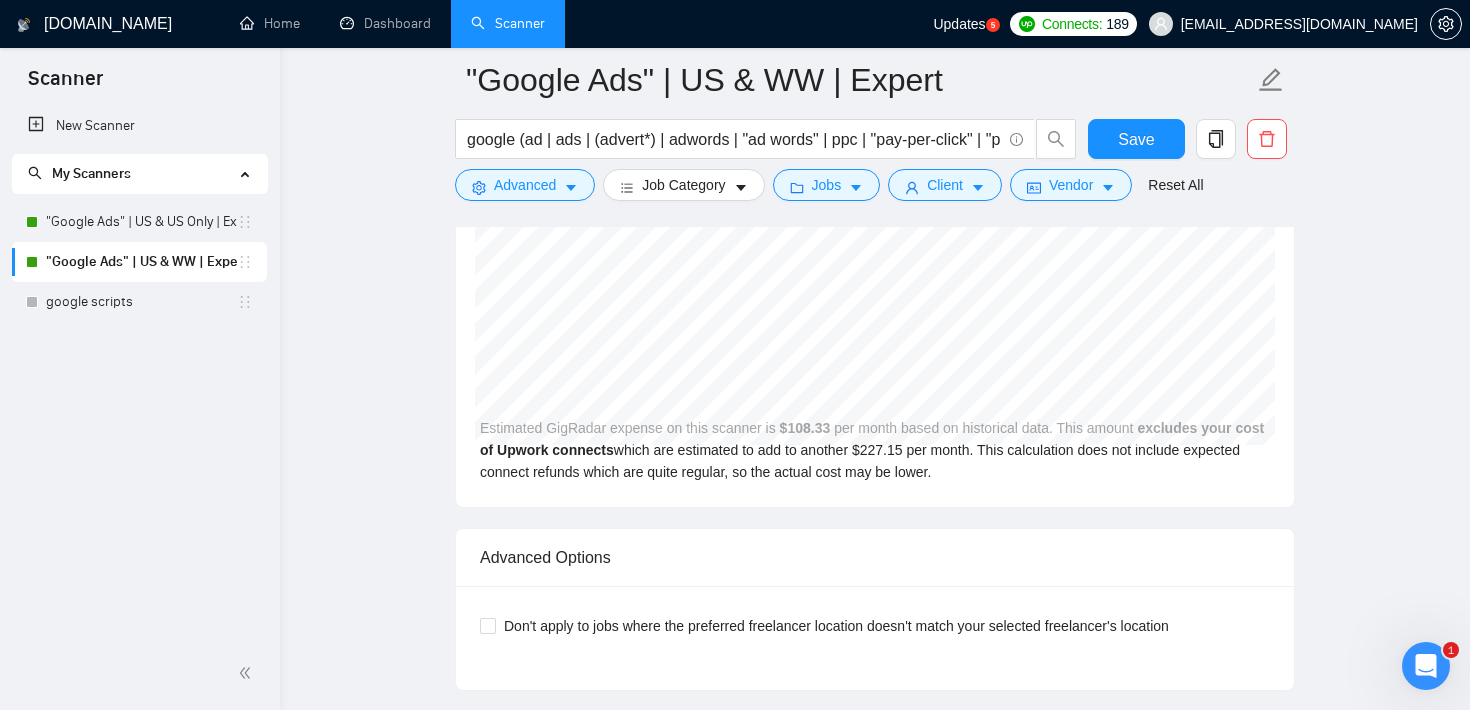 click on ""Google Ads" | US & WW | Expert google (ad | ads | (advert*) | adwords | "ad words" | ppc | "pay-per-click" | "pay per click") Save Advanced   Job Category   Jobs   Client   Vendor   Reset All Preview Results Insights NEW Alerts Auto Bidder Auto Bidding Enabled Auto Bidding Enabled: ON Auto Bidder Schedule Auto Bidding Type: Automated (recommended) Semi-automated Auto Bidding Schedule: 24/7 Custom Custom Auto Bidder Schedule Repeat every week [DATE] [DATE] [DATE] [DATE] [DATE] [DATE] [DATE] Active Hours ( America/Los_Angeles ): From: To: ( 24  hours) [GEOGRAPHIC_DATA]/Los_Angeles Auto Bidding Type Select your bidding algorithm: Choose the algorithm for you bidding. The price per proposal does not include your connects expenditure. Template Bidder Works great for narrow segments and short cover letters that don't change. 0.50  credits / proposal Sardor AI 🤖 Personalise your cover letter with ai [placeholders] 1.00  credits / proposal Experimental Laziza AI  👑   NEW   Learn more 2.00  credits / proposal" at bounding box center [875, -799] 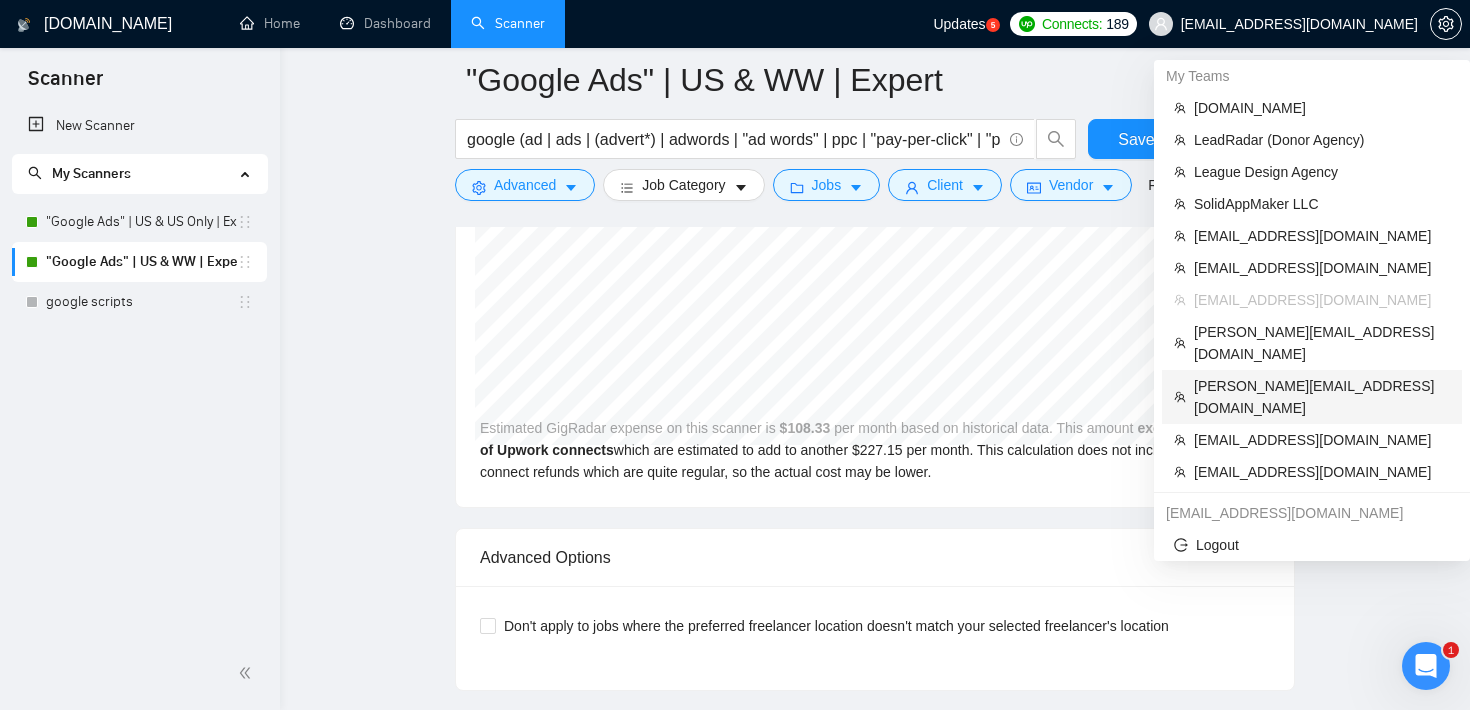 click on "[PERSON_NAME][EMAIL_ADDRESS][DOMAIN_NAME]" at bounding box center (1322, 397) 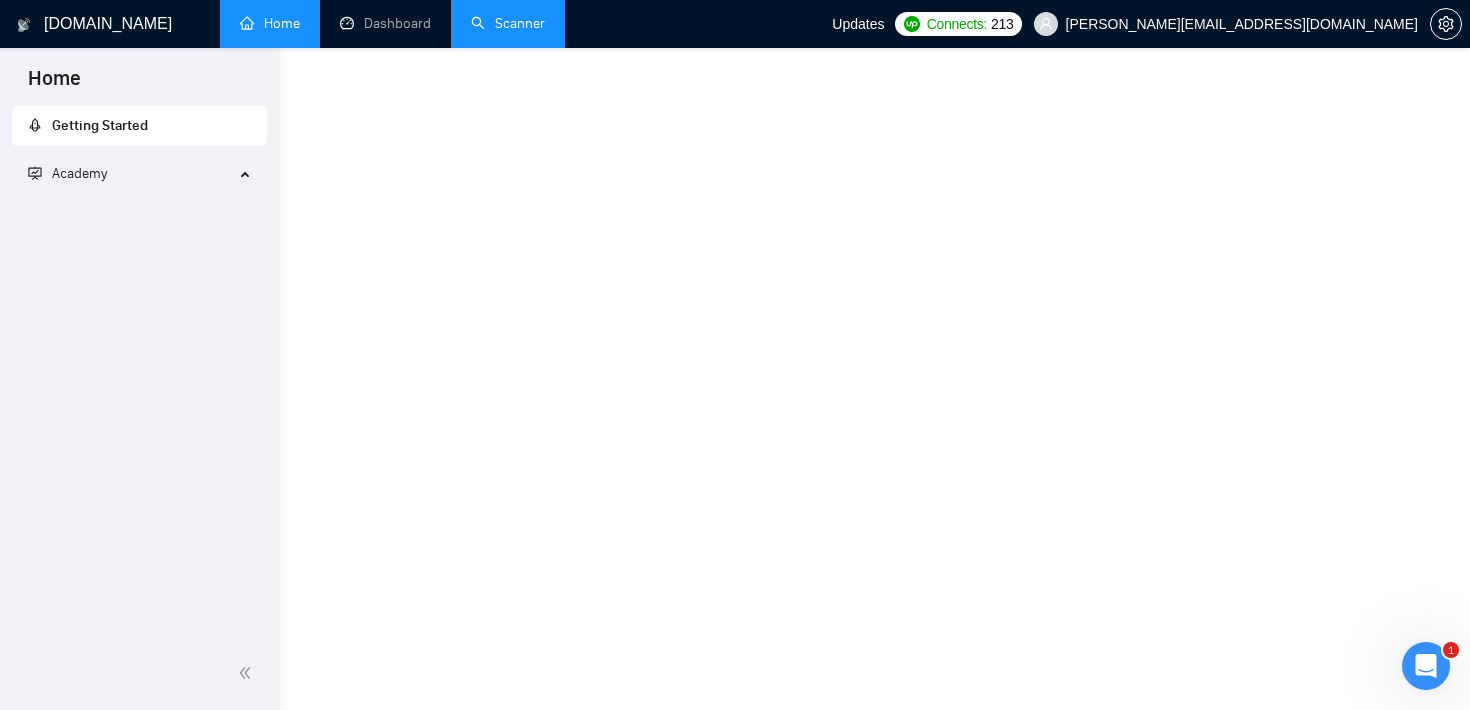 scroll, scrollTop: 0, scrollLeft: 0, axis: both 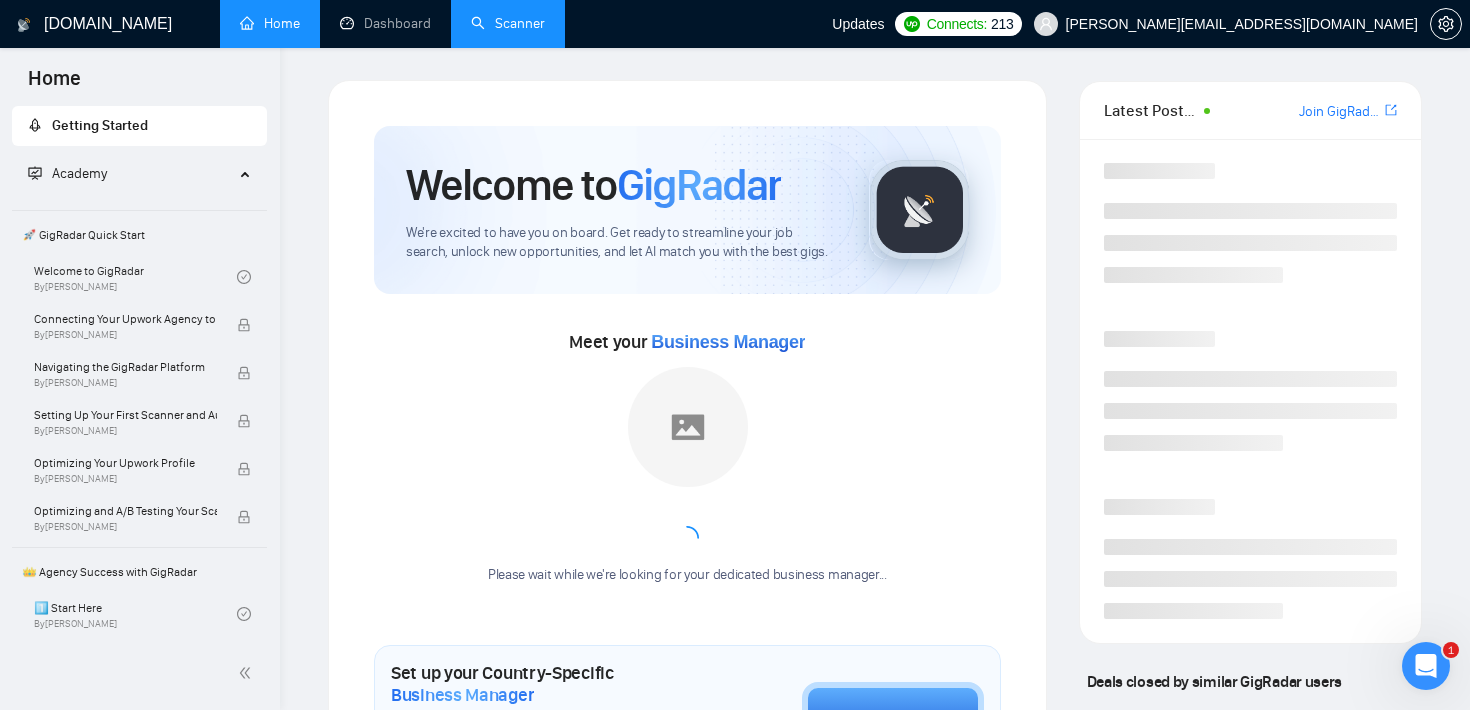 click on "Scanner" at bounding box center [508, 23] 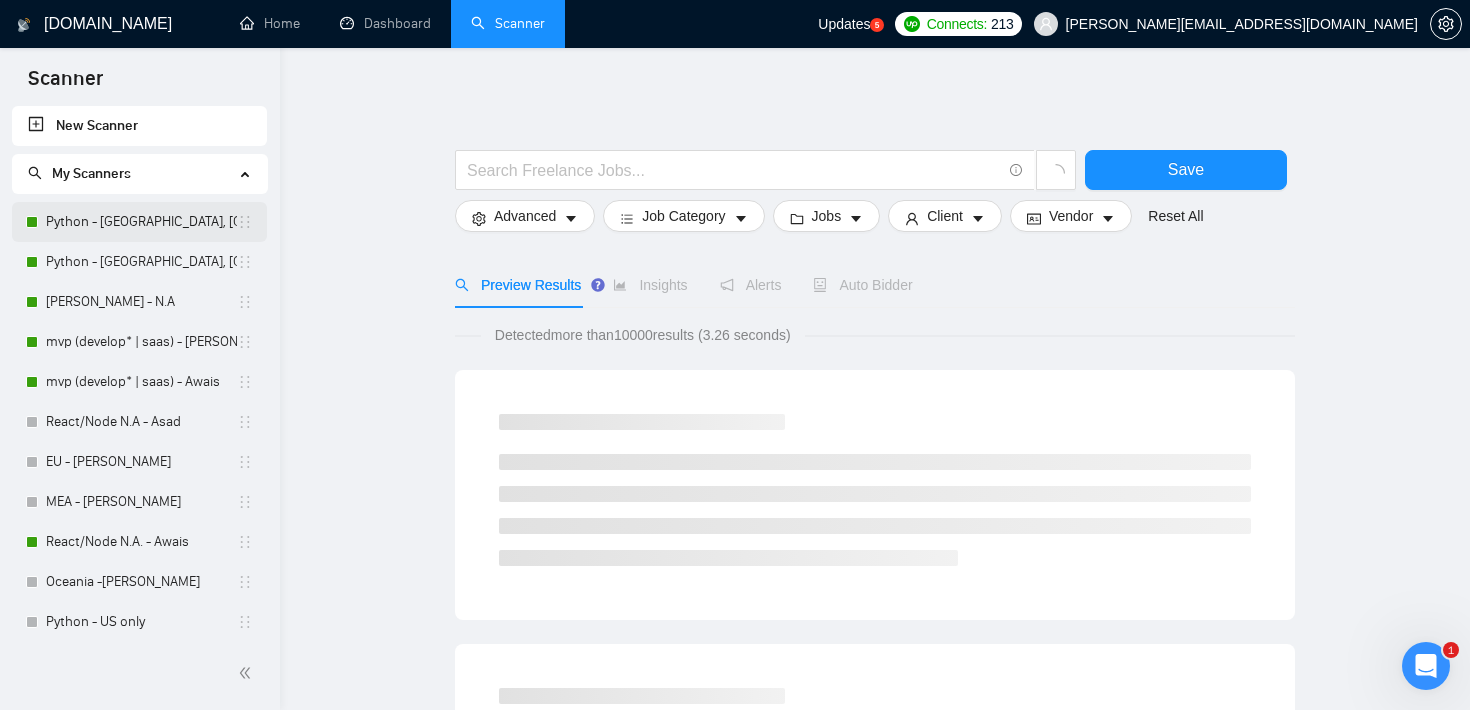 click on "Python - [GEOGRAPHIC_DATA], [GEOGRAPHIC_DATA], [GEOGRAPHIC_DATA], [GEOGRAPHIC_DATA] - Asad" at bounding box center [141, 222] 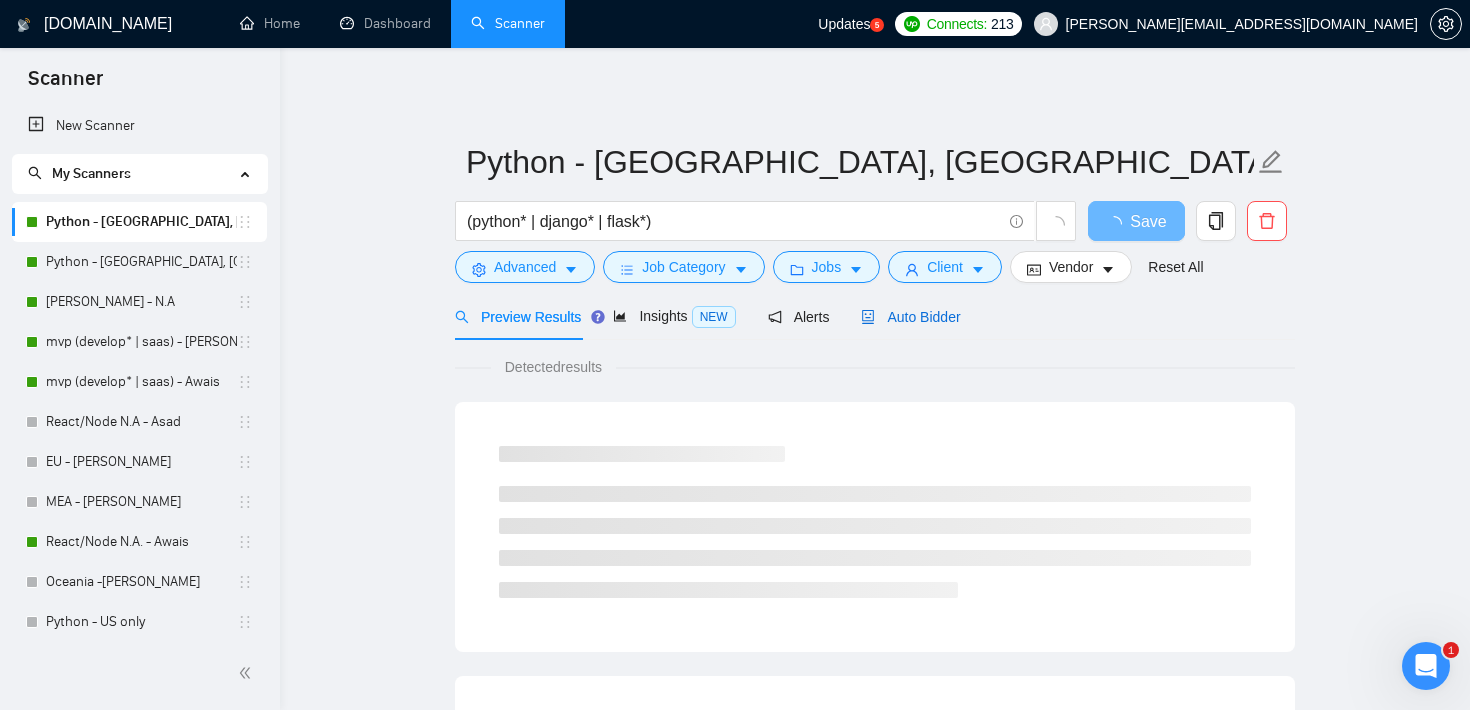 click on "Auto Bidder" at bounding box center [910, 317] 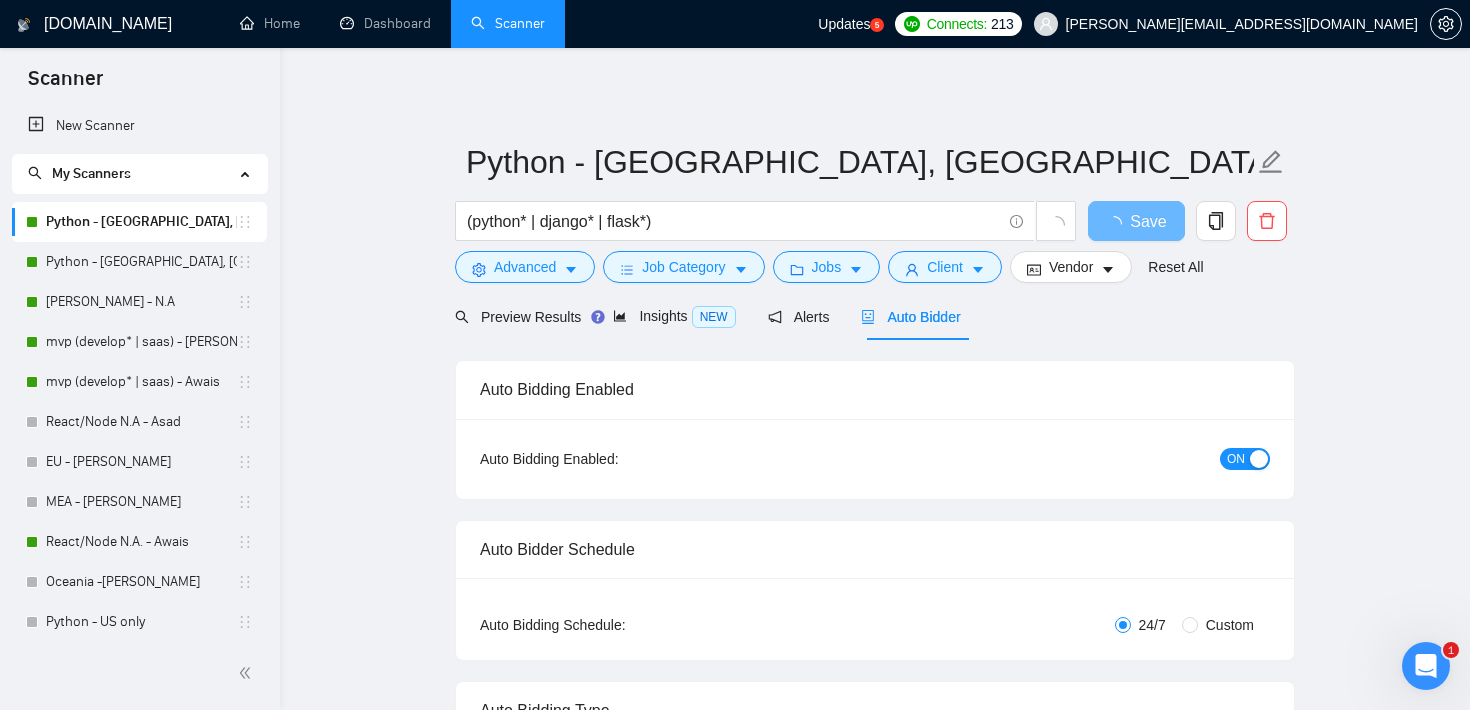 type 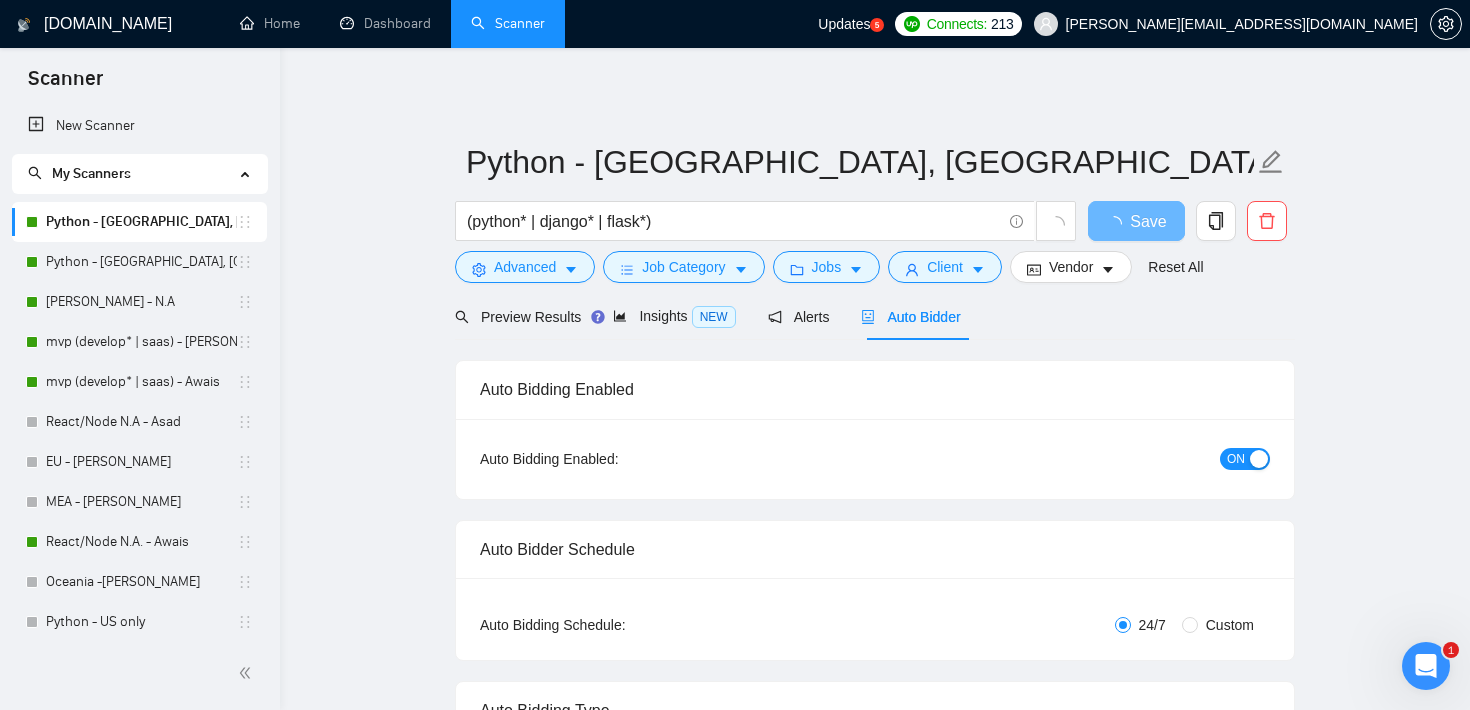 checkbox on "true" 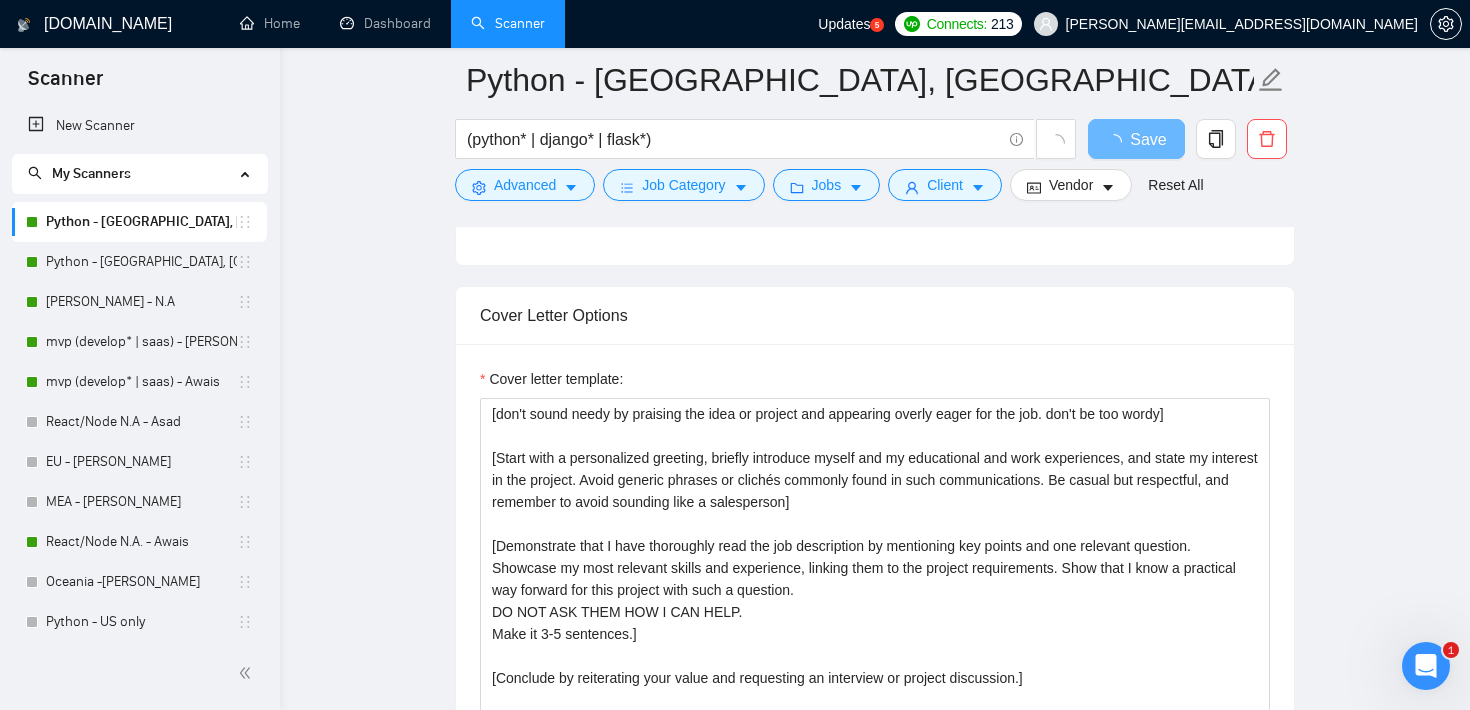 type 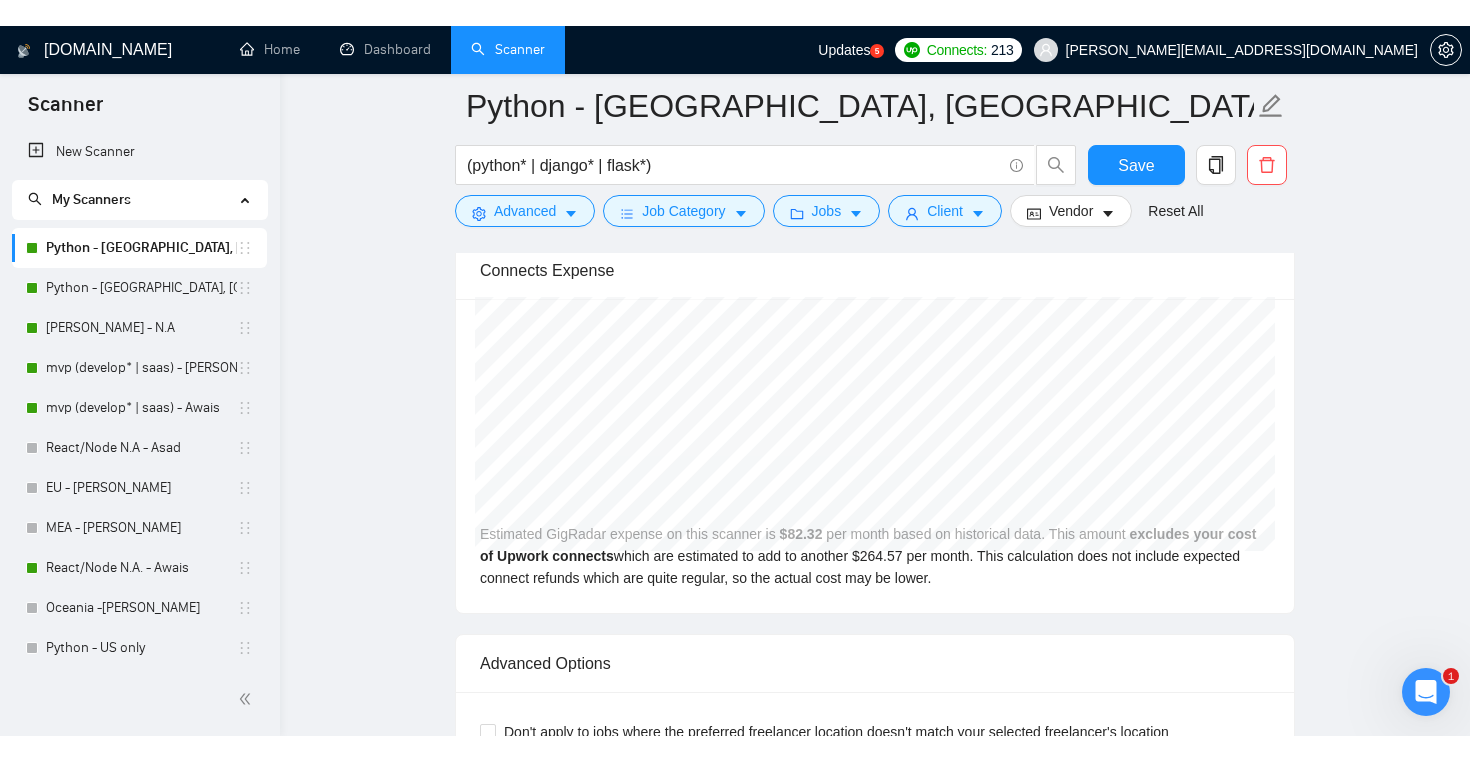 scroll, scrollTop: 3355, scrollLeft: 0, axis: vertical 